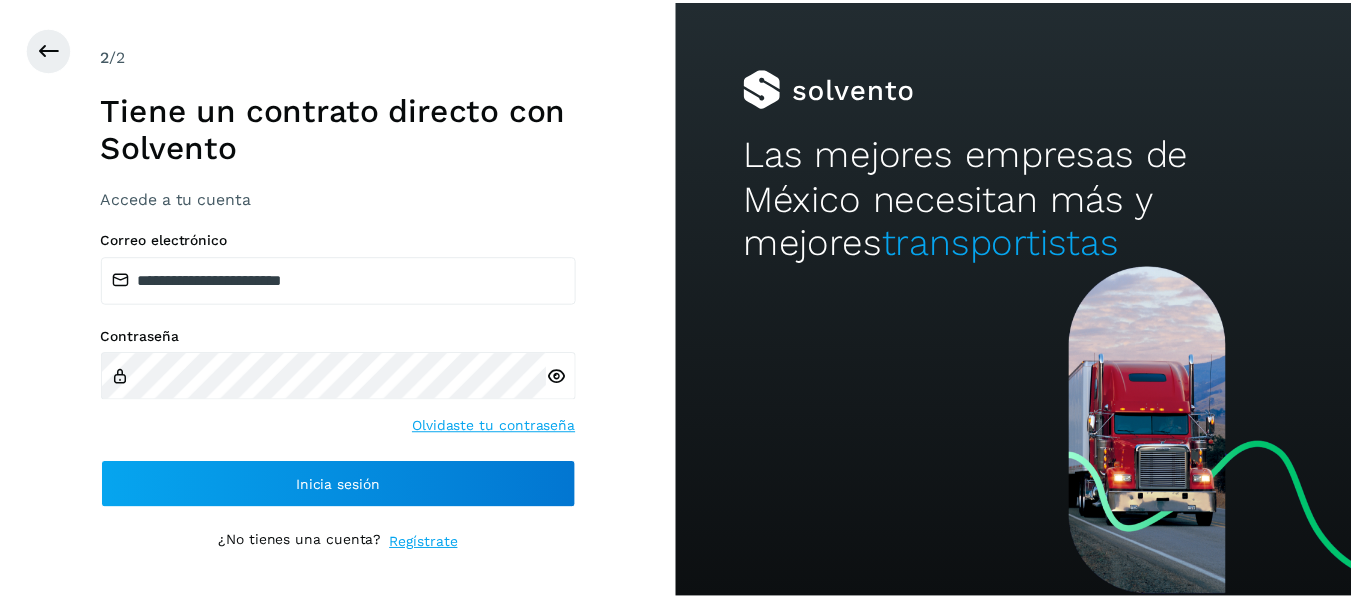 scroll, scrollTop: 0, scrollLeft: 0, axis: both 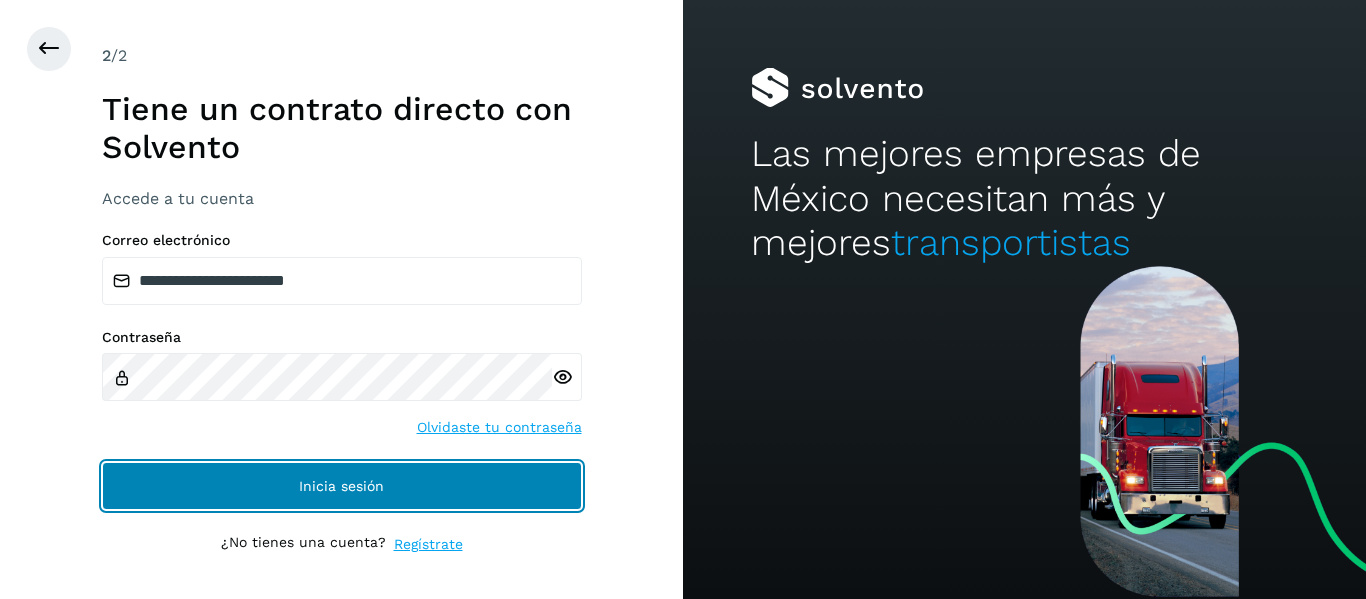 click on "Inicia sesión" at bounding box center [342, 486] 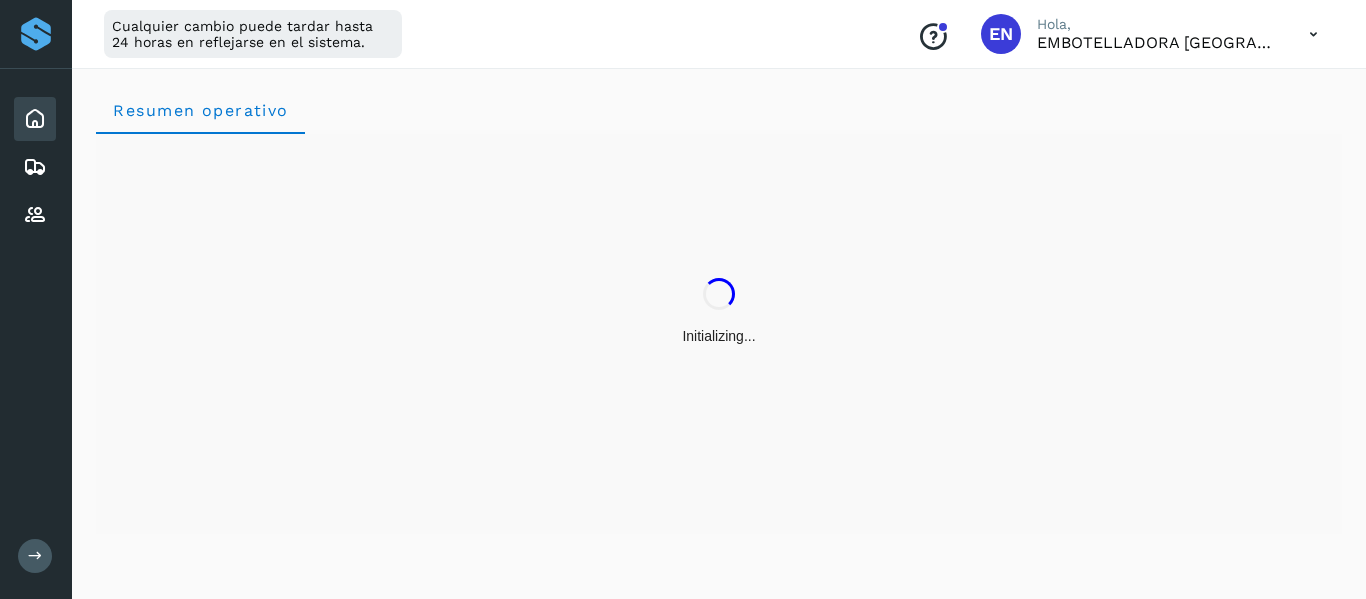 click at bounding box center [35, 556] 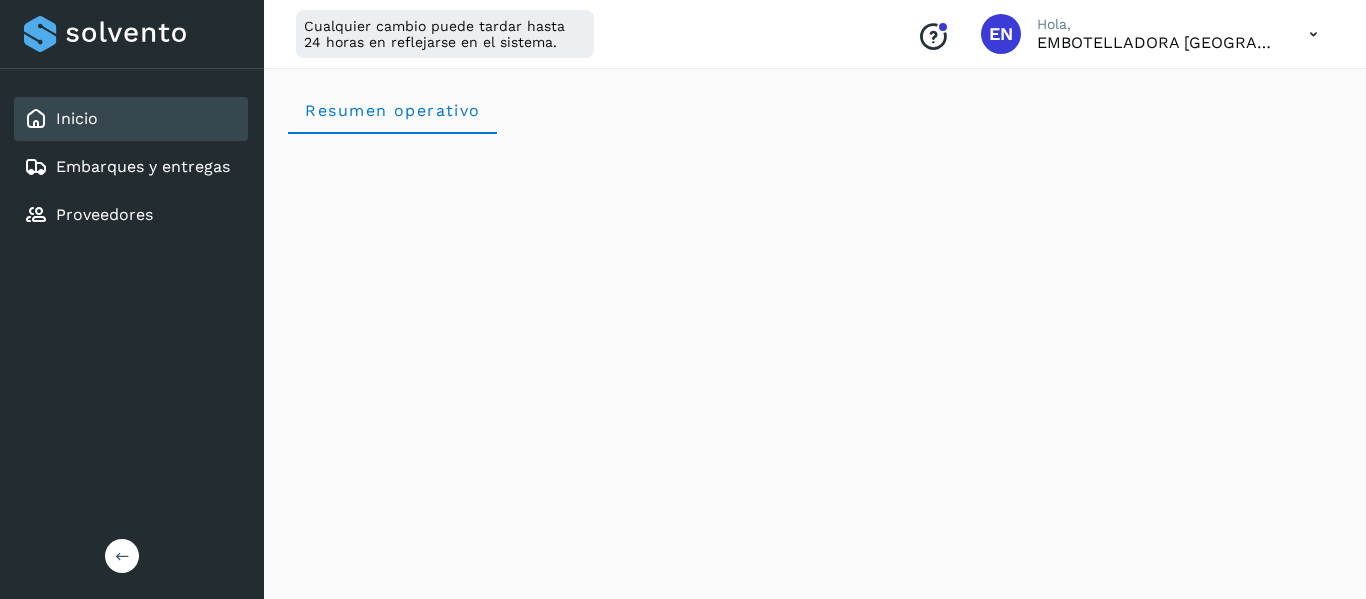 click on "Inicio Embarques y entregas Proveedores Salir" at bounding box center (132, 299) 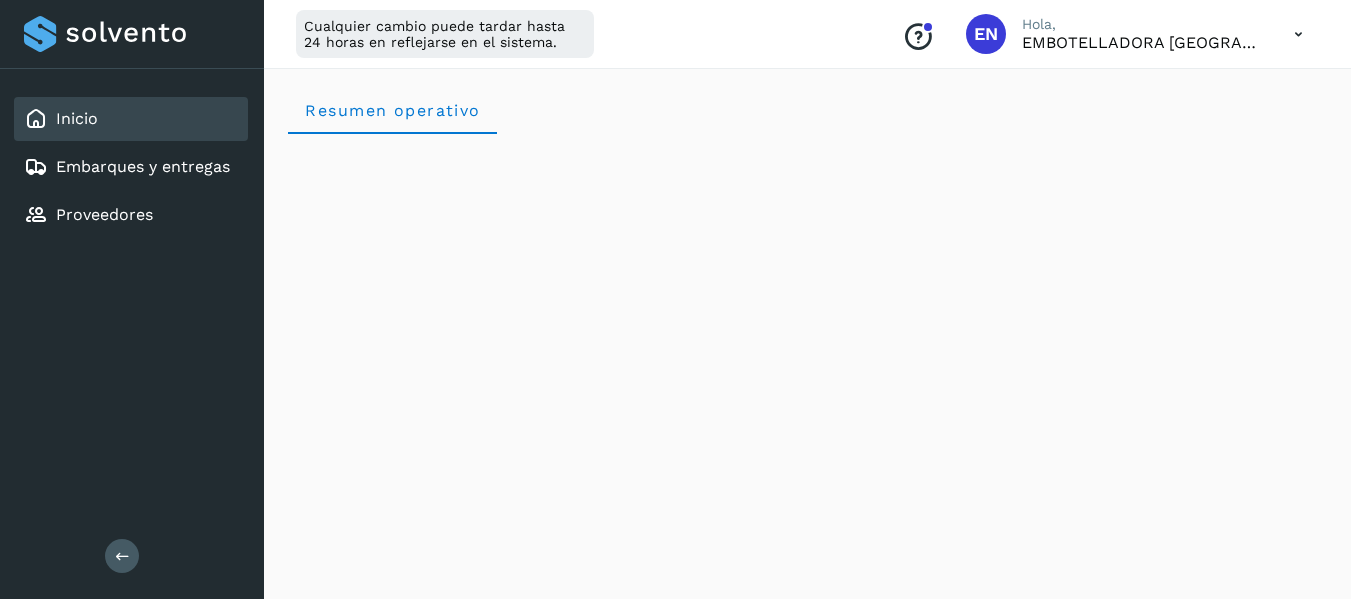 click on "Inicio Embarques y entregas Proveedores Salir" at bounding box center [132, 299] 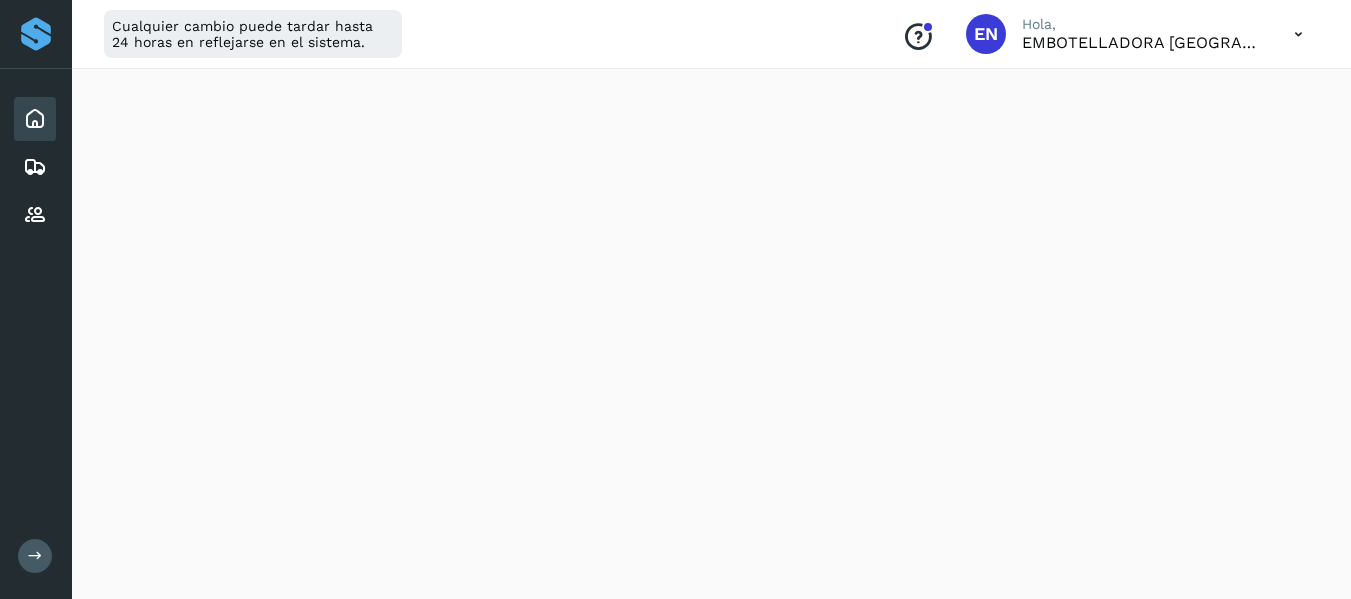 scroll, scrollTop: 2459, scrollLeft: 0, axis: vertical 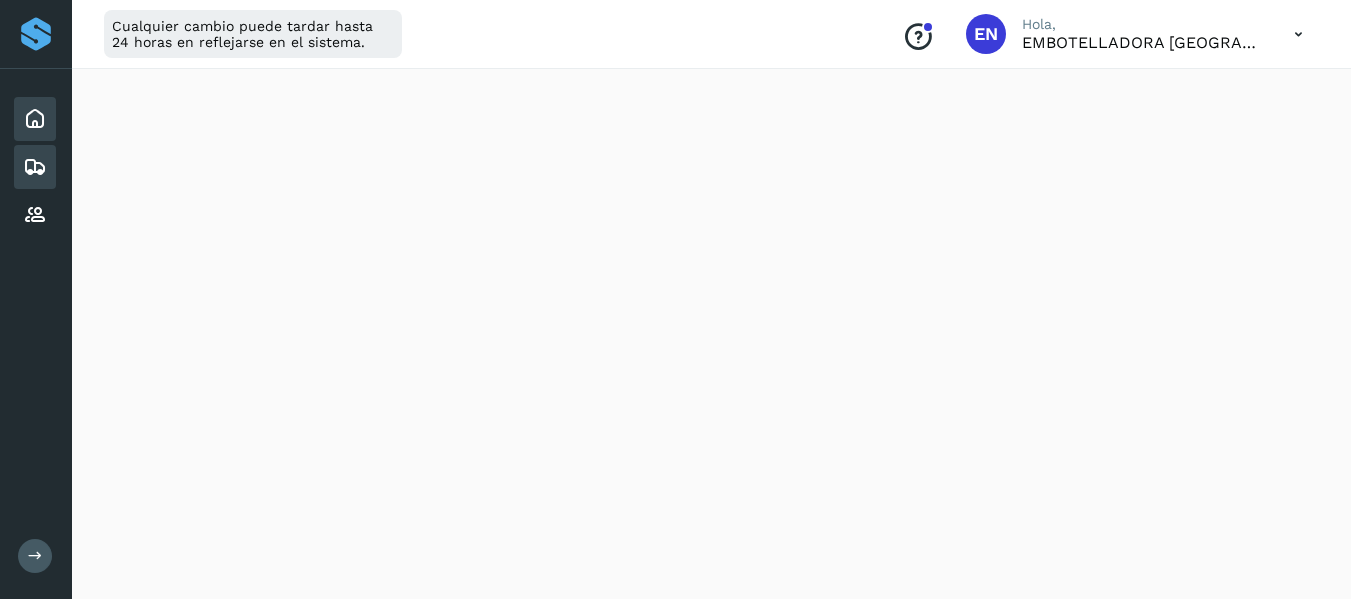 click at bounding box center (35, 167) 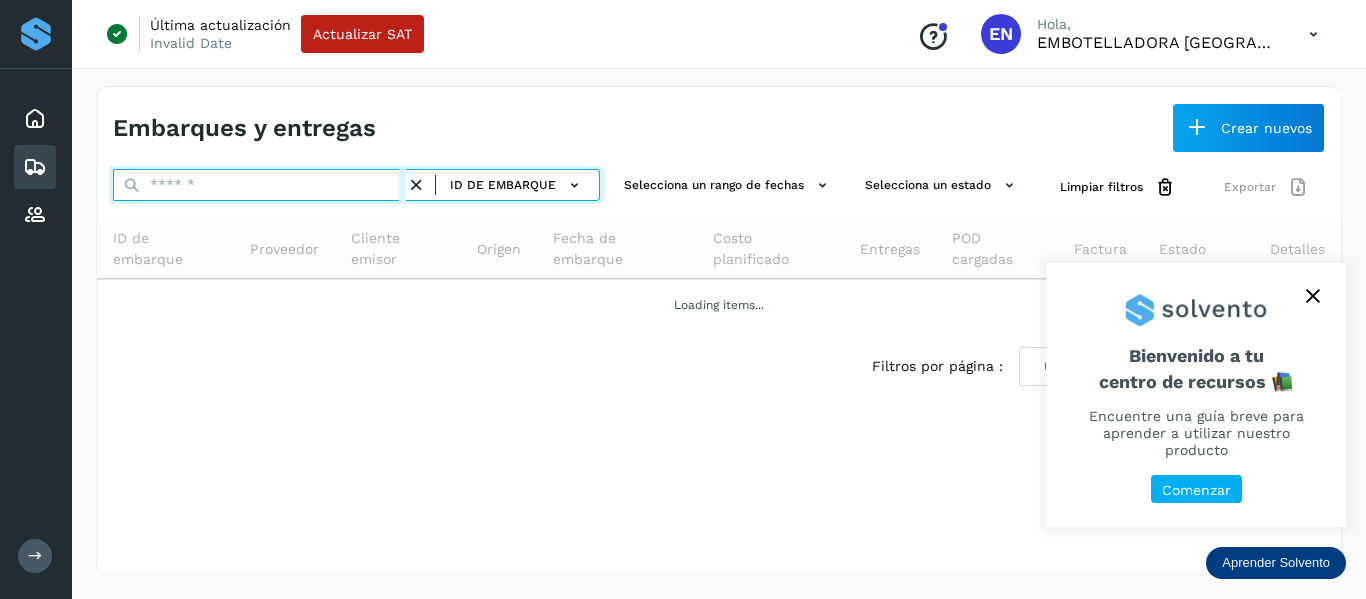 click at bounding box center (259, 185) 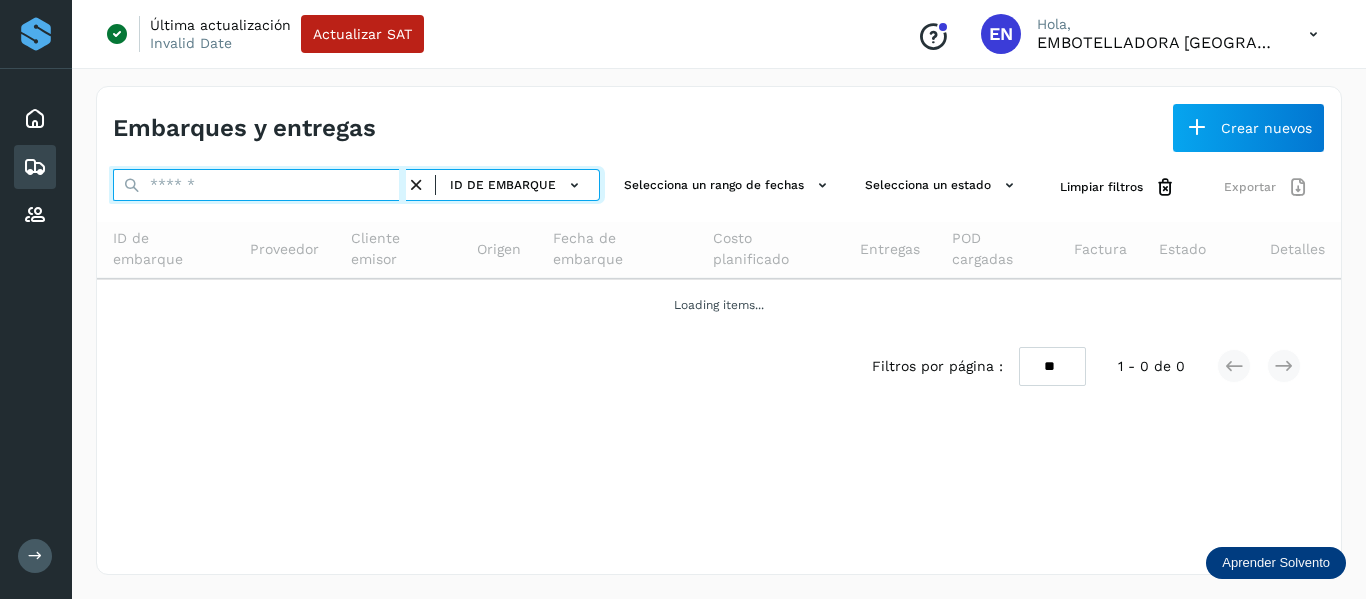 click at bounding box center (259, 185) 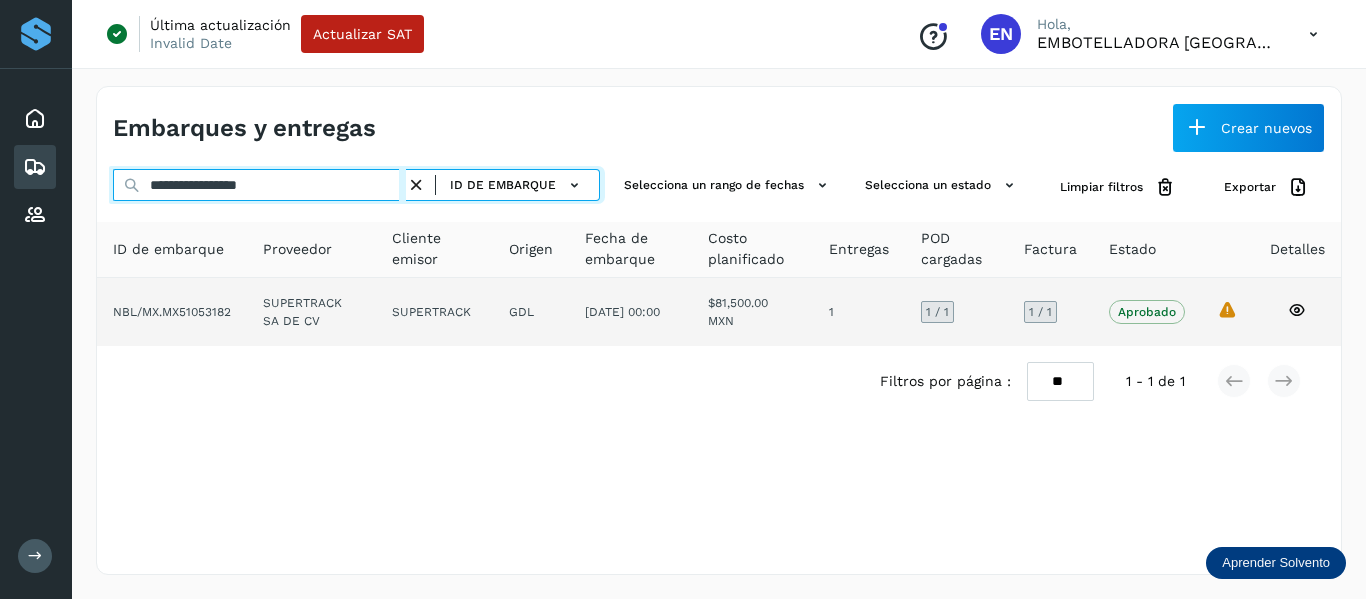 type on "**********" 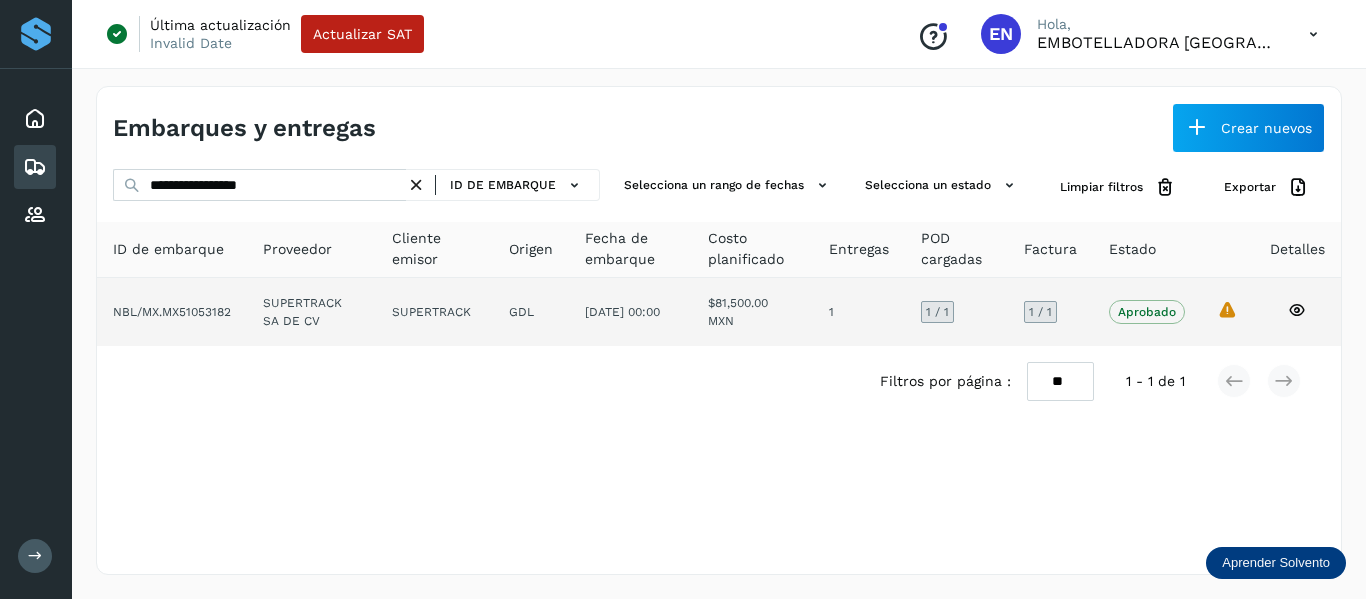 click 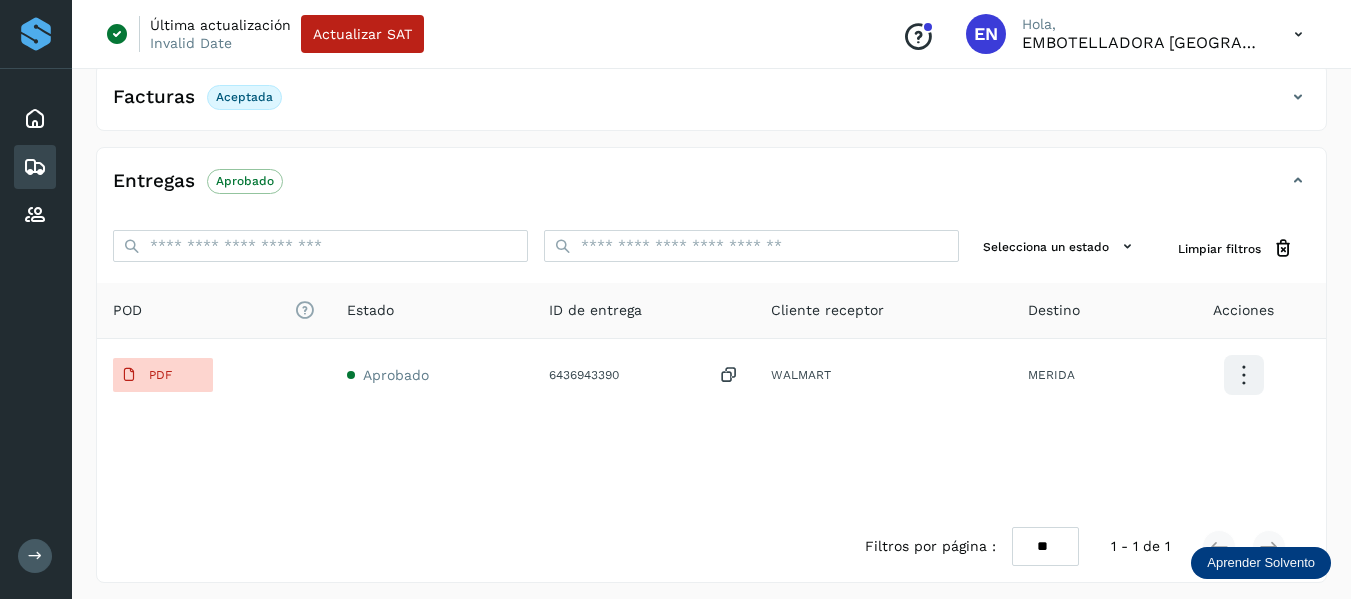scroll, scrollTop: 425, scrollLeft: 0, axis: vertical 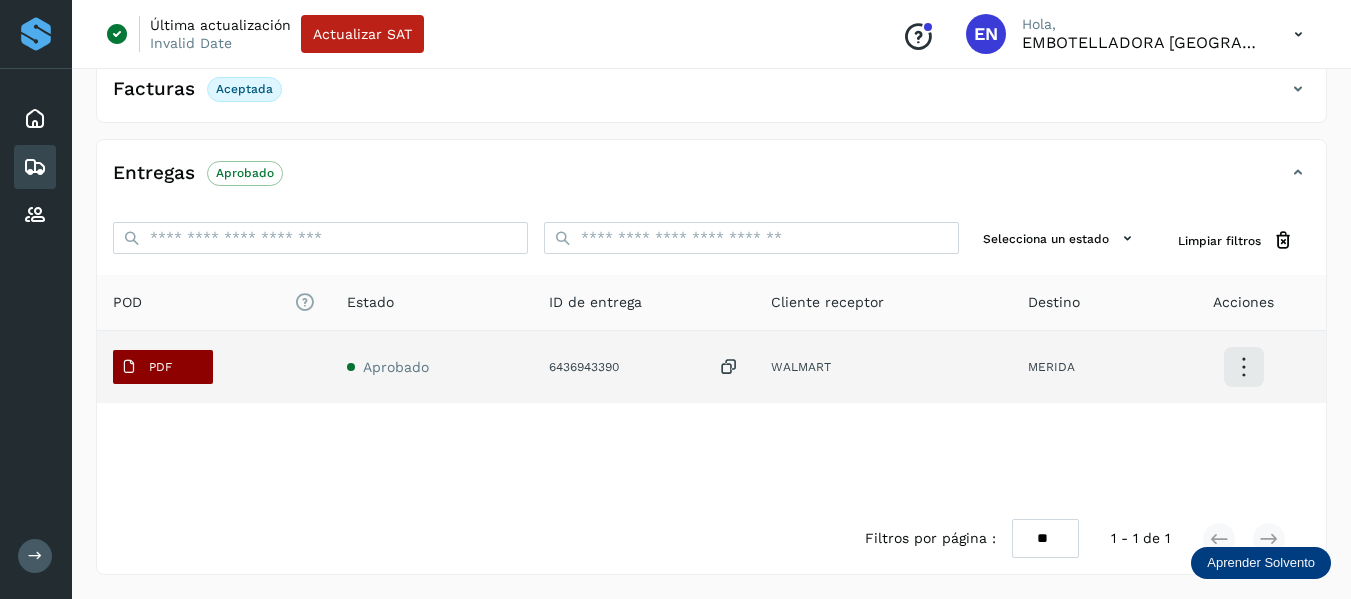 click on "PDF" at bounding box center [163, 367] 